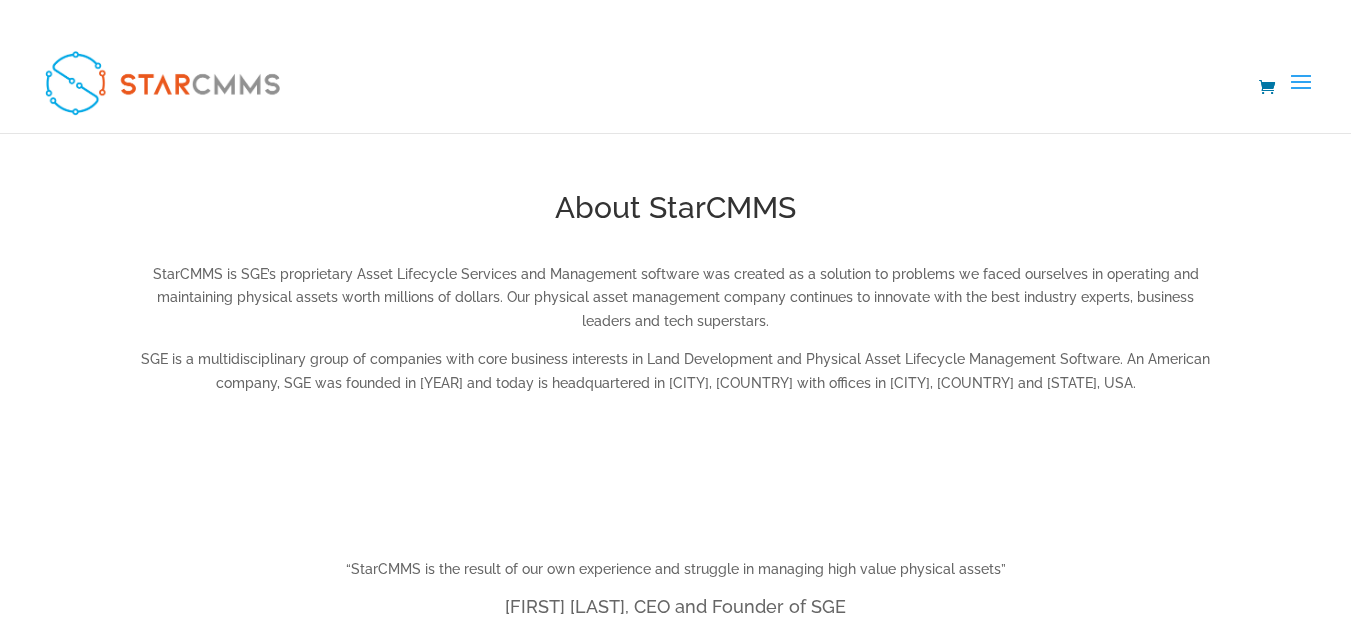 scroll, scrollTop: 0, scrollLeft: 0, axis: both 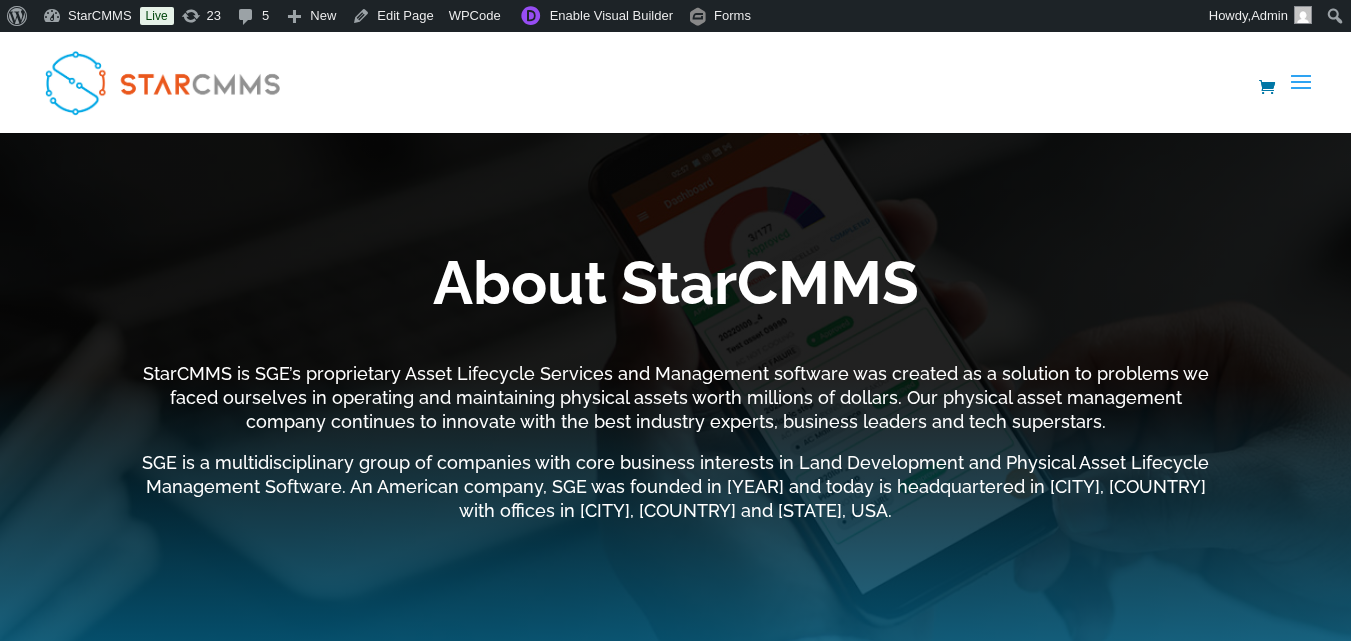 click on "About StarCMMS
StarCMMS is SGE’s proprietary Asset Lifecycle Services and Management software was created as a solution to problems we faced ourselves in operating and maintaining physical assets worth millions of dollars. Our physical asset management company continues to innovate with the best industry experts, business leaders and tech superstars.
SGE is a multidisciplinary group of companies with core business interests in Land Development and Physical Asset Lifecycle Management Software. An American company, SGE was founded in 2010 and today is headquartered in Dubai, UAE with offices in Riyadh, Saudi Arabia and South Carolina, USA." at bounding box center [676, 363] 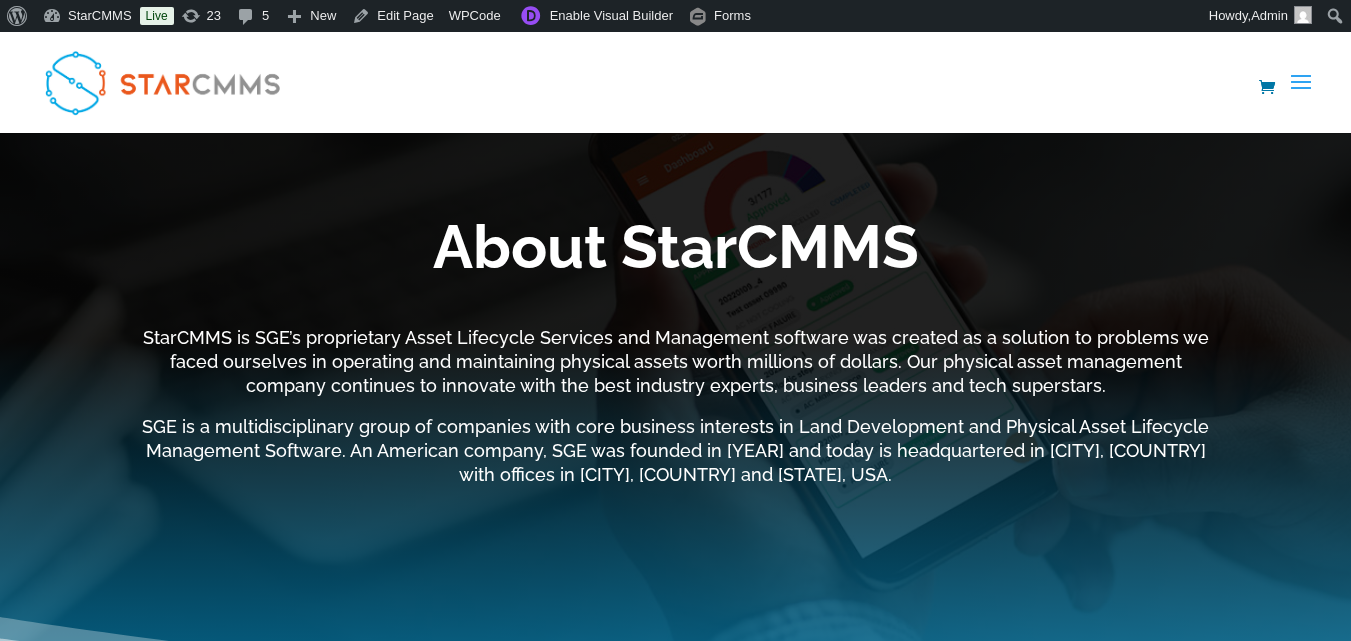 scroll, scrollTop: 0, scrollLeft: 0, axis: both 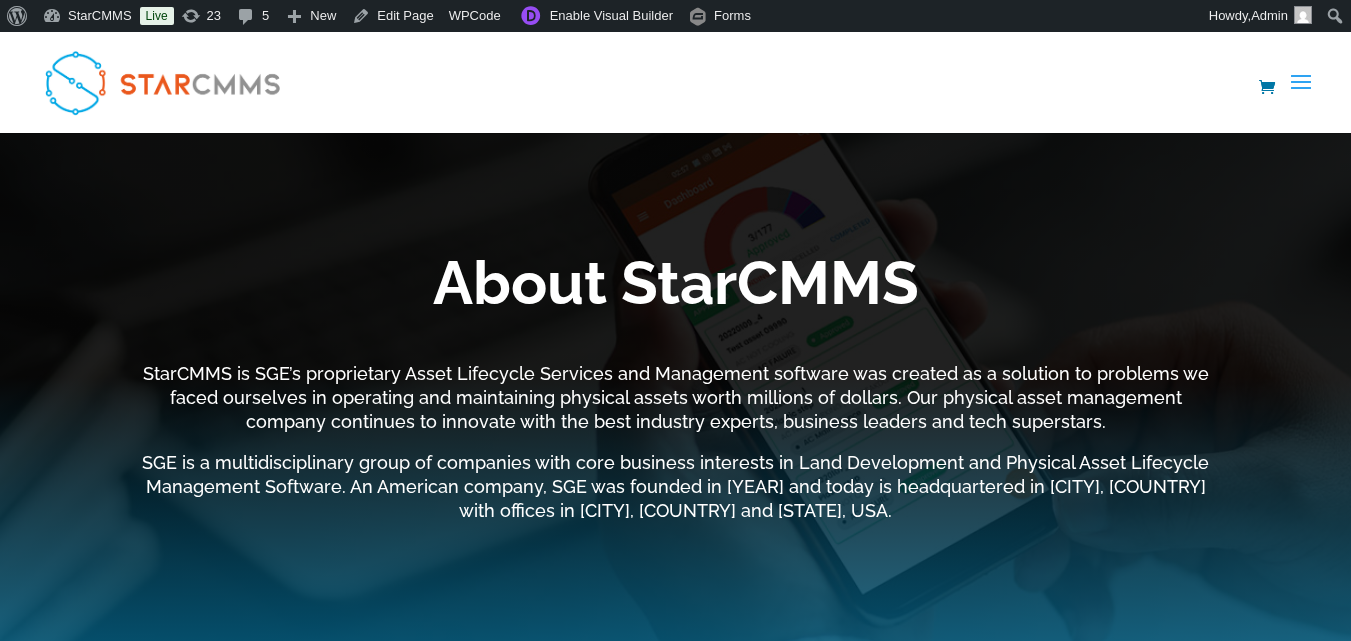 click on "Asset Consulting" at bounding box center [0, 0] 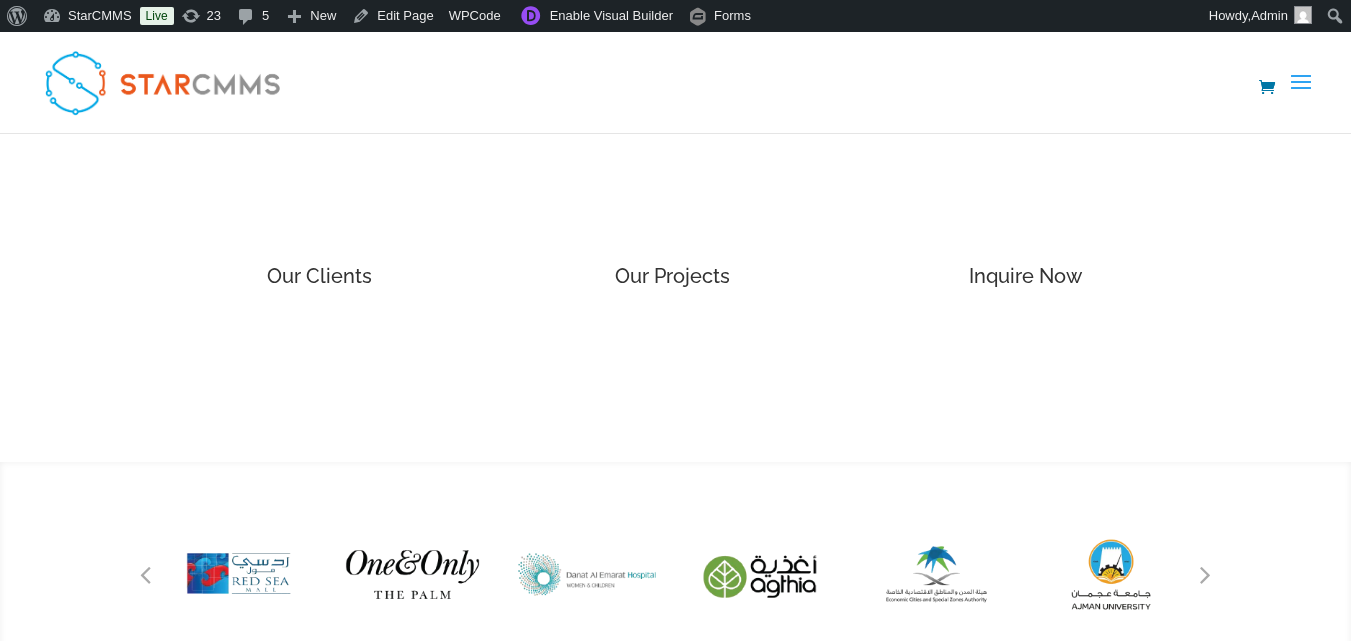 scroll, scrollTop: 3900, scrollLeft: 0, axis: vertical 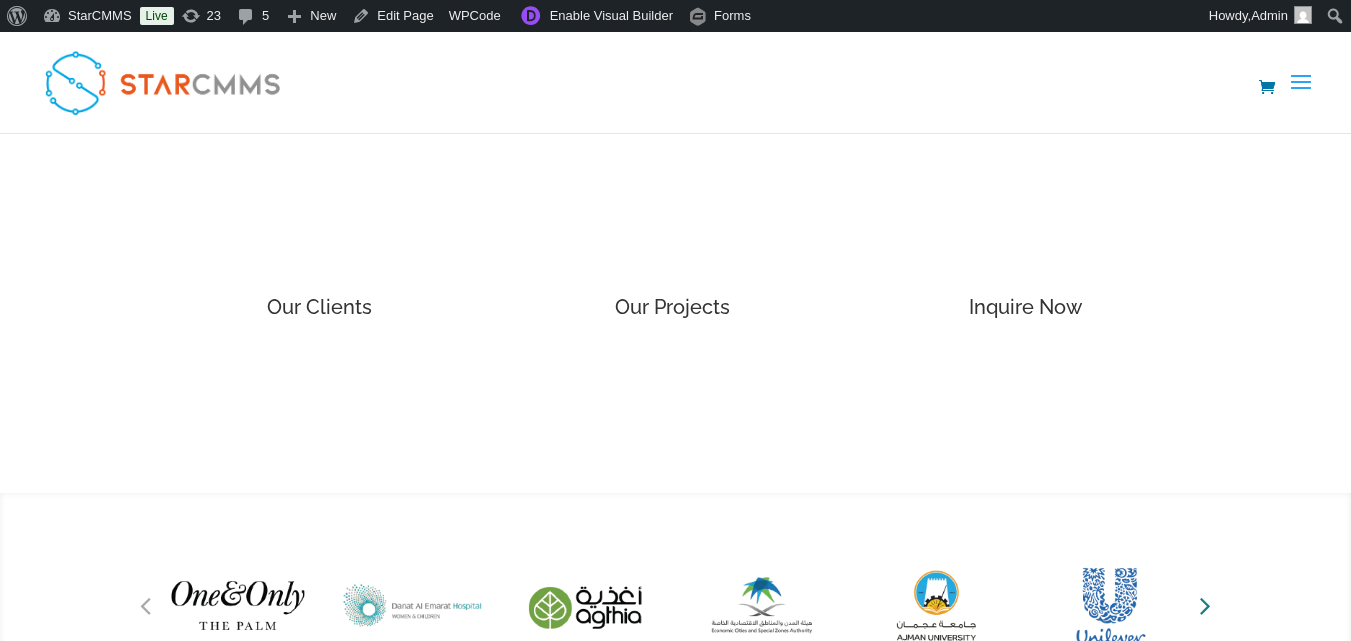 click at bounding box center (1205, 605) 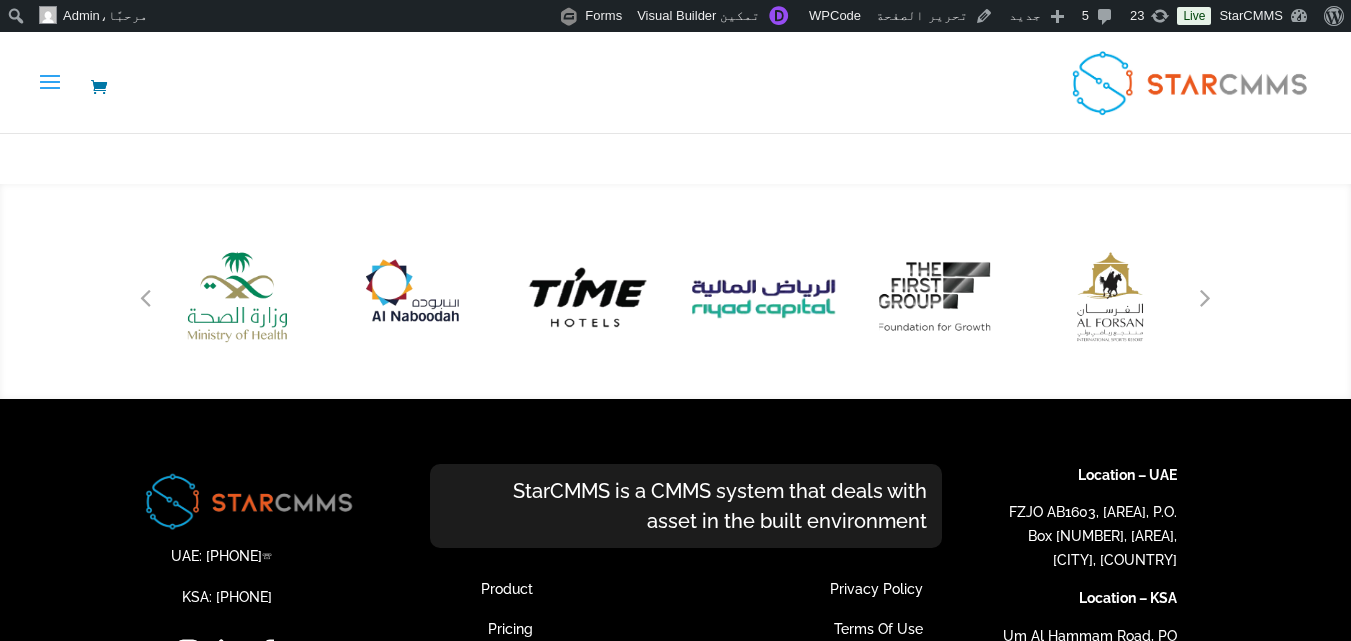 scroll, scrollTop: 0, scrollLeft: 0, axis: both 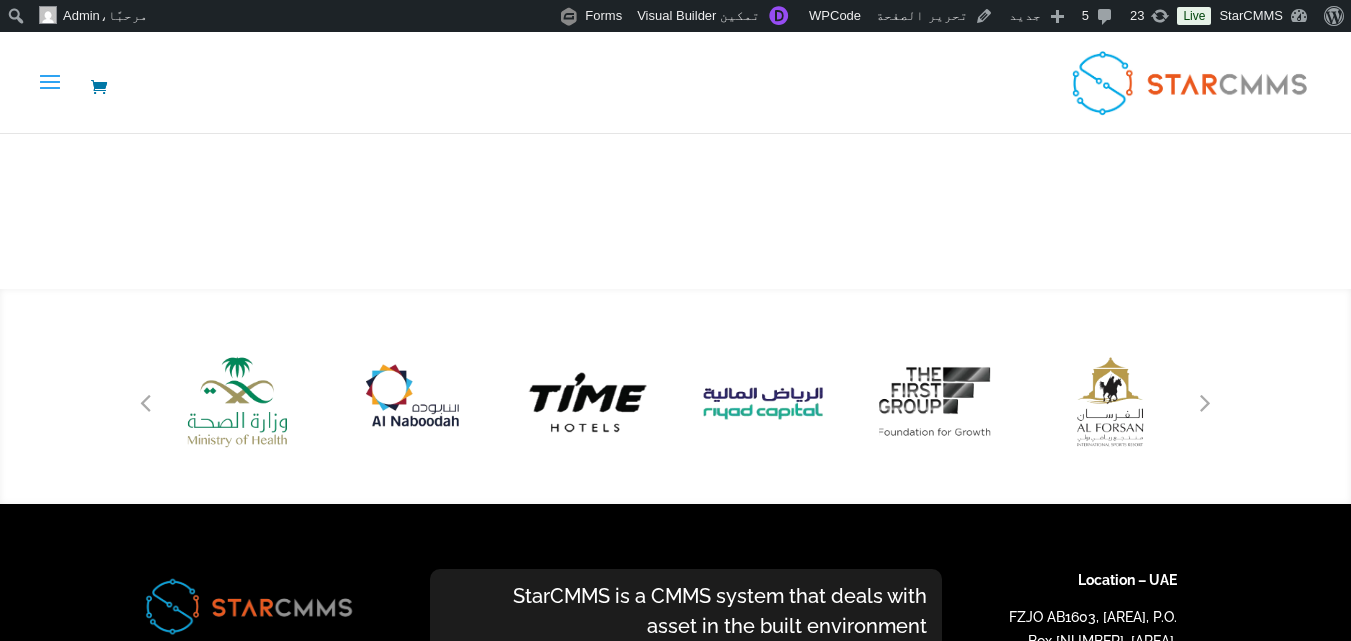click at bounding box center [1206, 402] 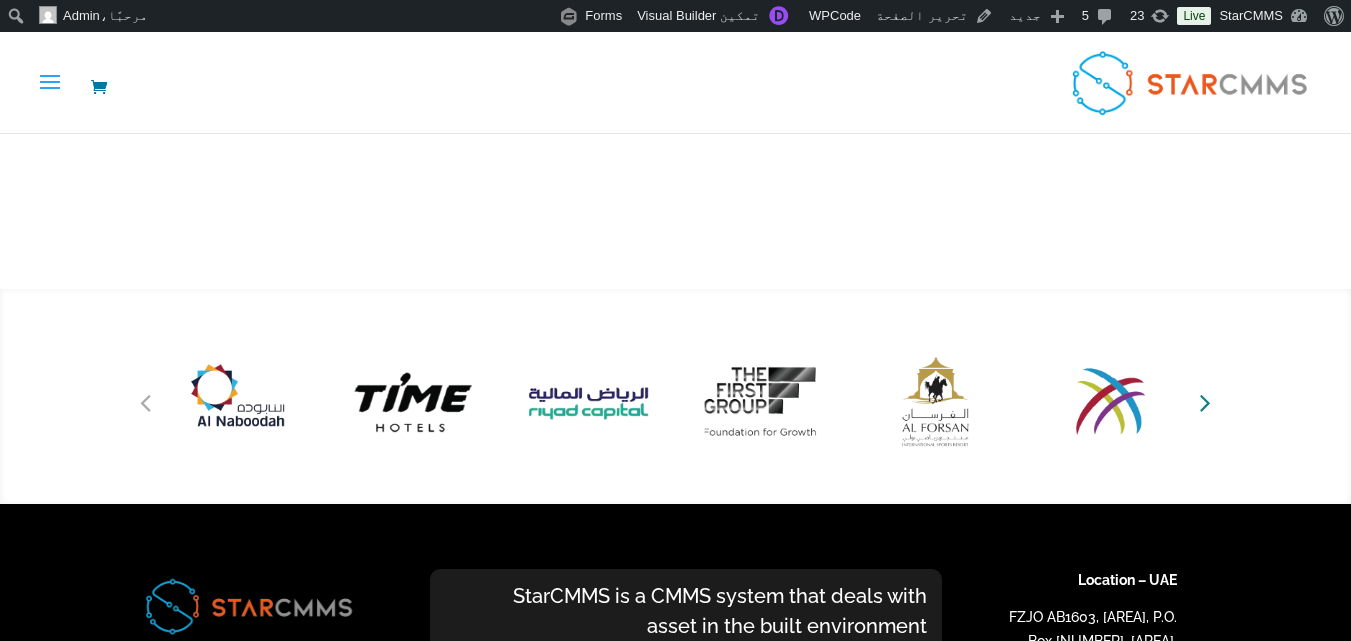 click at bounding box center (1205, 402) 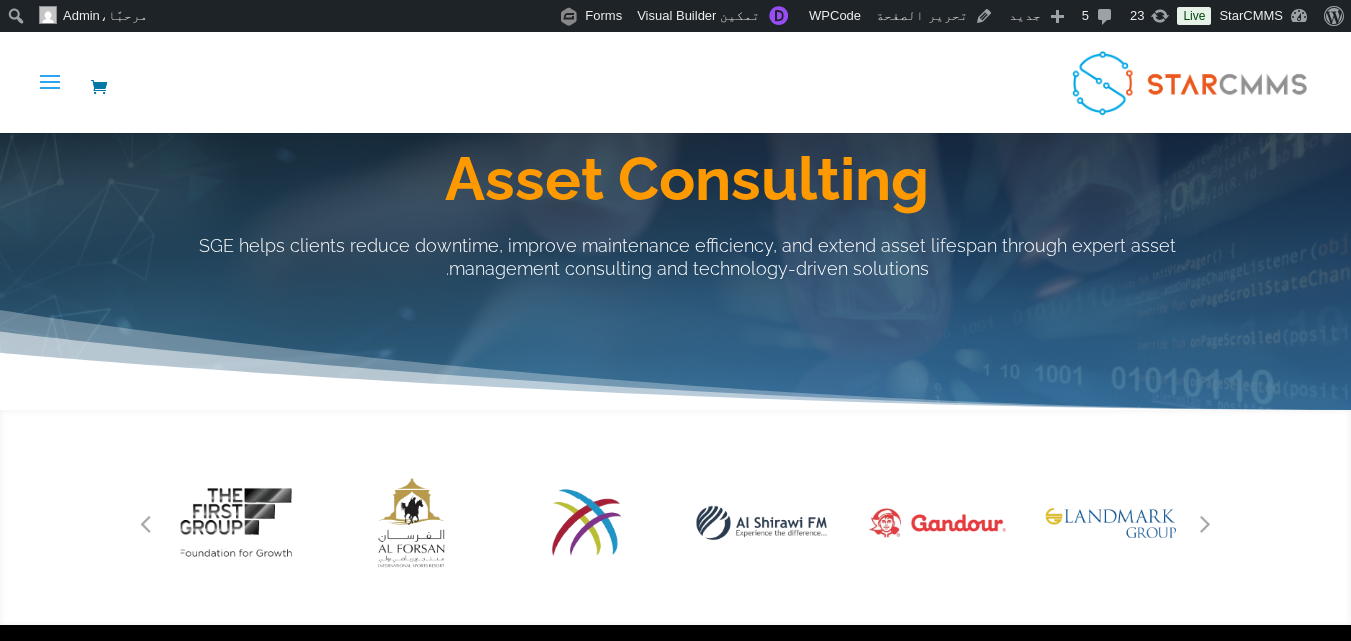 scroll, scrollTop: 100, scrollLeft: 0, axis: vertical 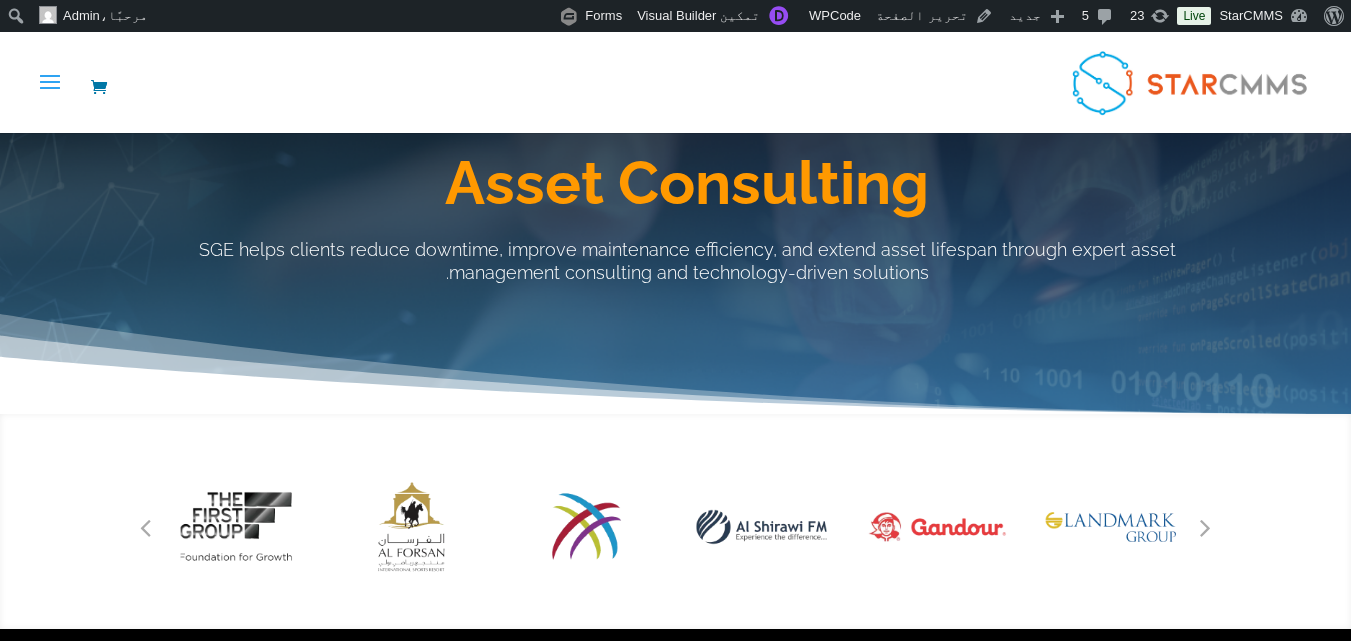 click on "Asset Consulting AR" at bounding box center [0, 0] 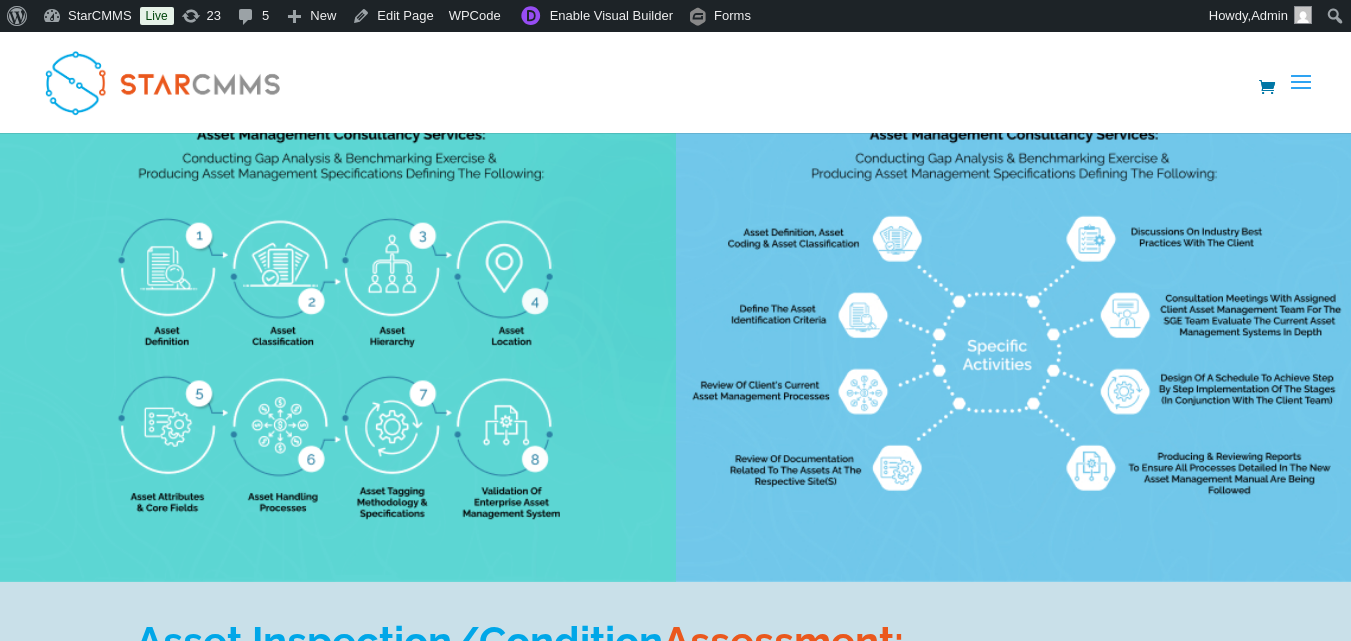 scroll, scrollTop: 2400, scrollLeft: 0, axis: vertical 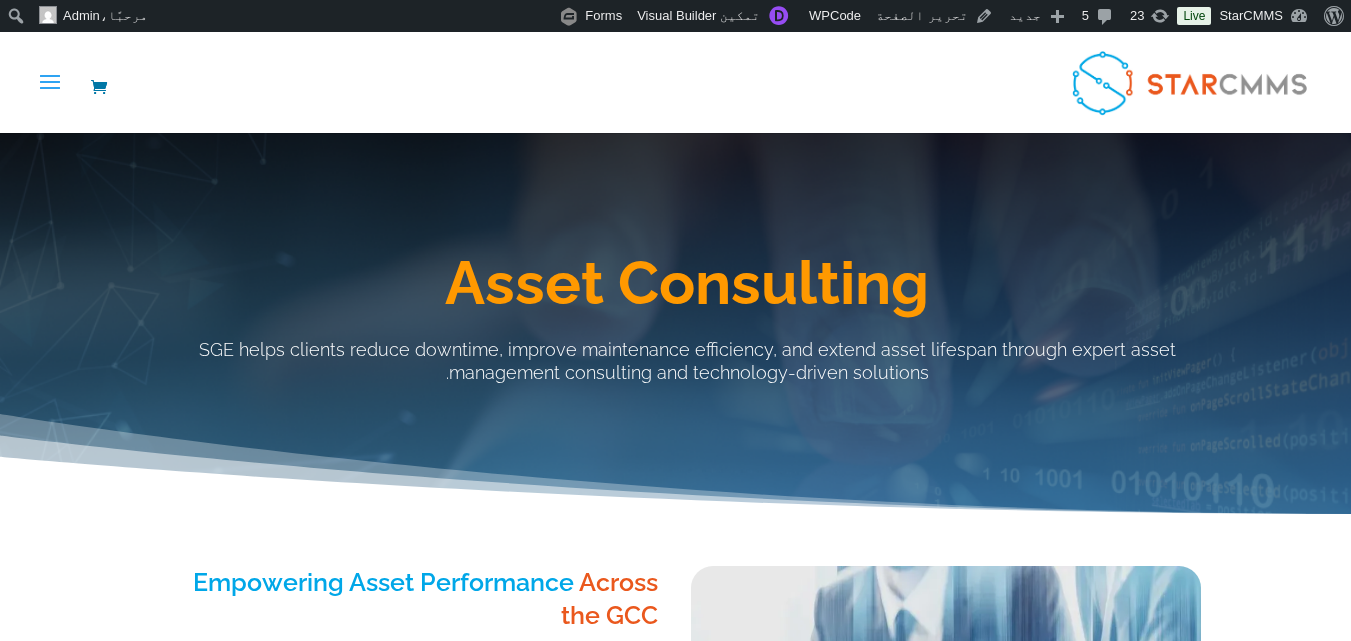 click on "Asset Consulting
SGE helps clients reduce downtime, improve maintenance efficiency, and extend asset lifespan through expert asset management consulting and technology-driven solutions." at bounding box center [687, 301] 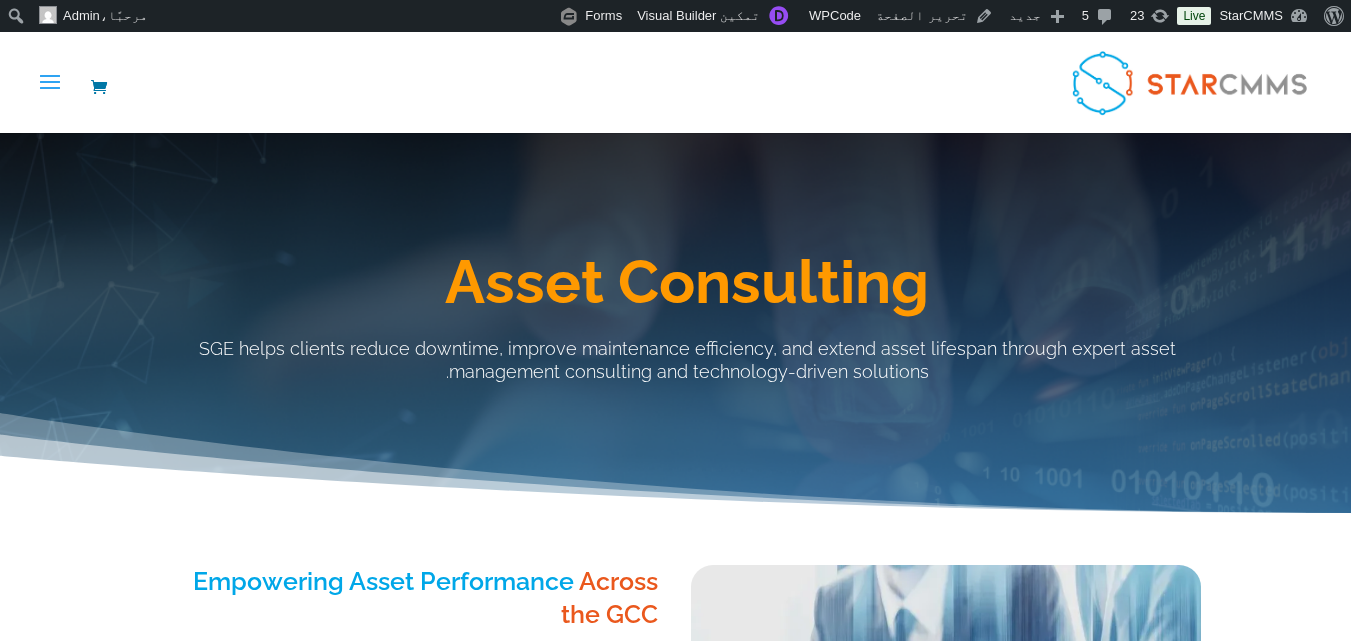 scroll, scrollTop: 0, scrollLeft: 0, axis: both 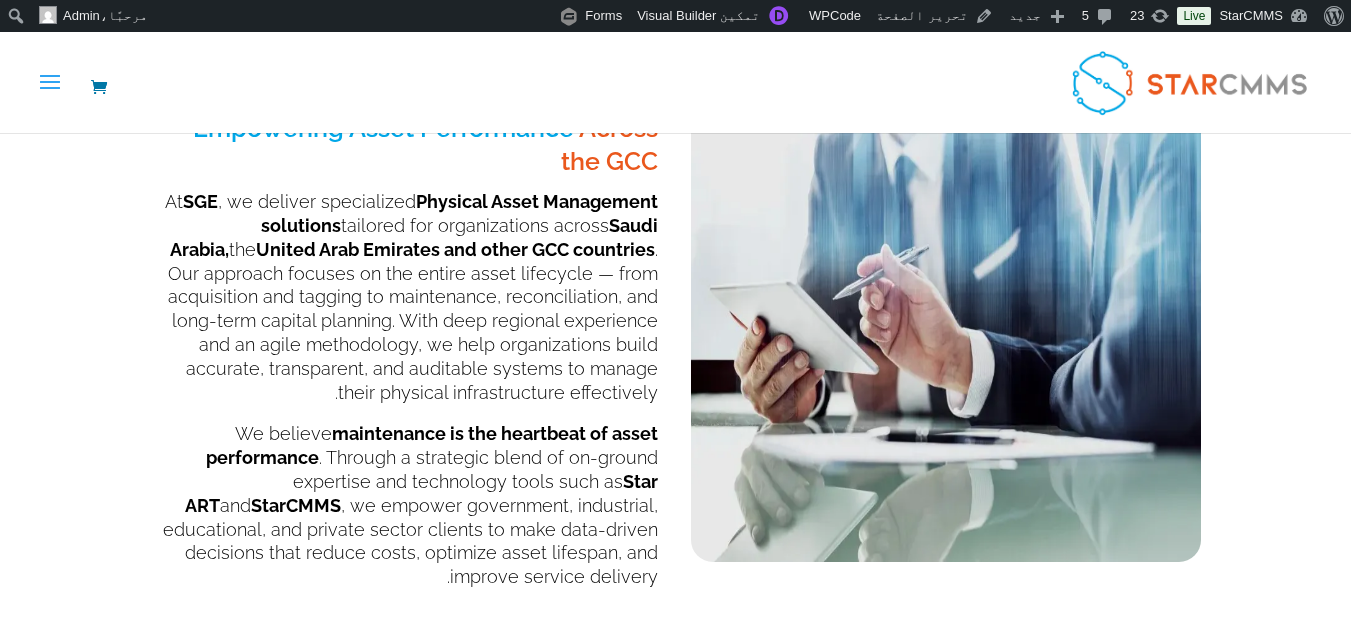 click on "Empowering Asset Performance    Across the GCC
At  SGE , we deliver specialized  Physical Asset Management solutions  tailored for organizations across  [COUNTRY],  the  [COUNTRY] and other GCC countries . Our approach focuses on the entire asset lifecycle — from acquisition and tagging to maintenance, reconciliation, and long-term capital planning. With deep regional experience and an agile methodology, we help organizations build accurate, transparent, and auditable systems to manage their physical infrastructure effectively.
We believe  maintenance is the heartbeat of asset performance . Through a strategic blend of on-ground expertise and technology tools such as  Star ART  and  StarCMMS , we empower government, industrial, educational, and private sector clients to make data-driven decisions that reduce costs, optimize asset lifespan, and improve service delivery." at bounding box center [675, 352] 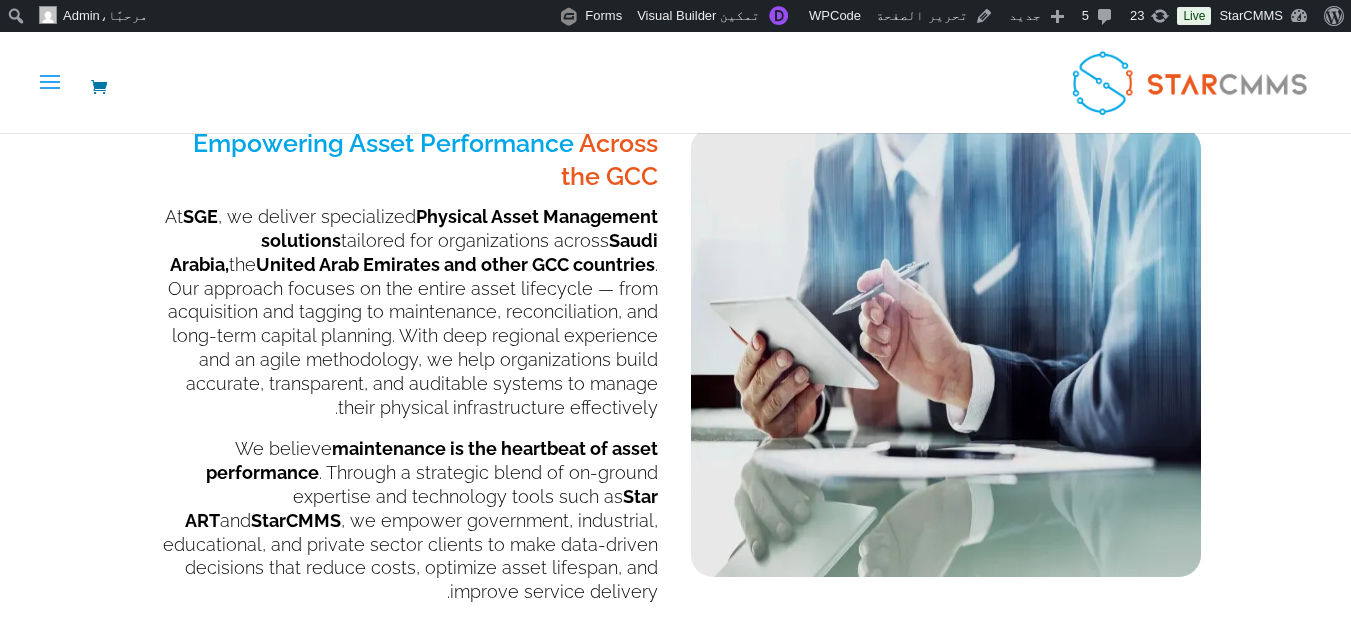 scroll, scrollTop: 415, scrollLeft: 0, axis: vertical 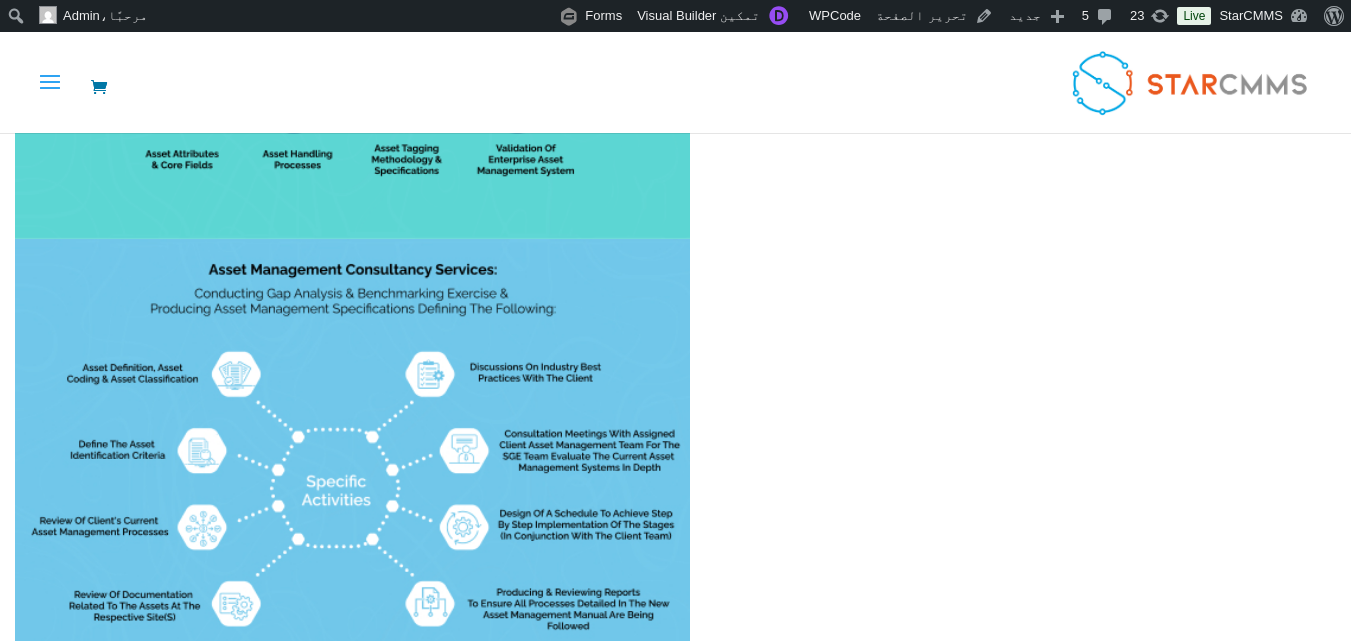 click on "Assessment:" at bounding box center [843, 776] 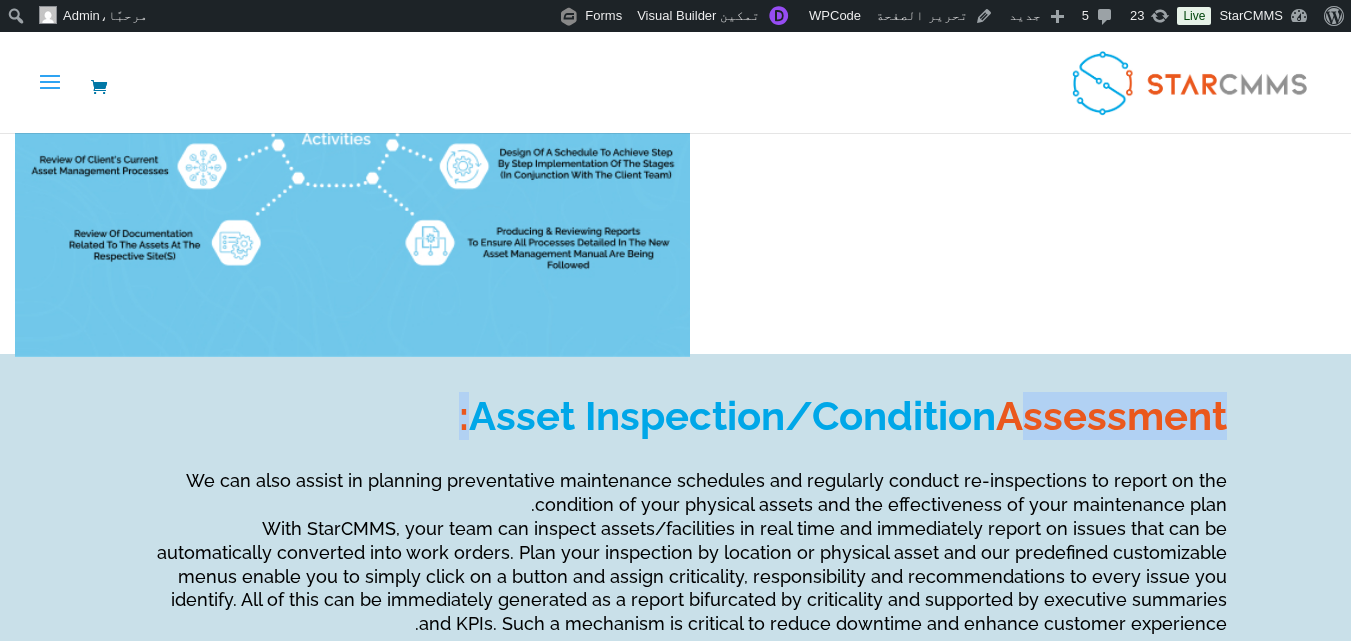scroll, scrollTop: 3515, scrollLeft: 0, axis: vertical 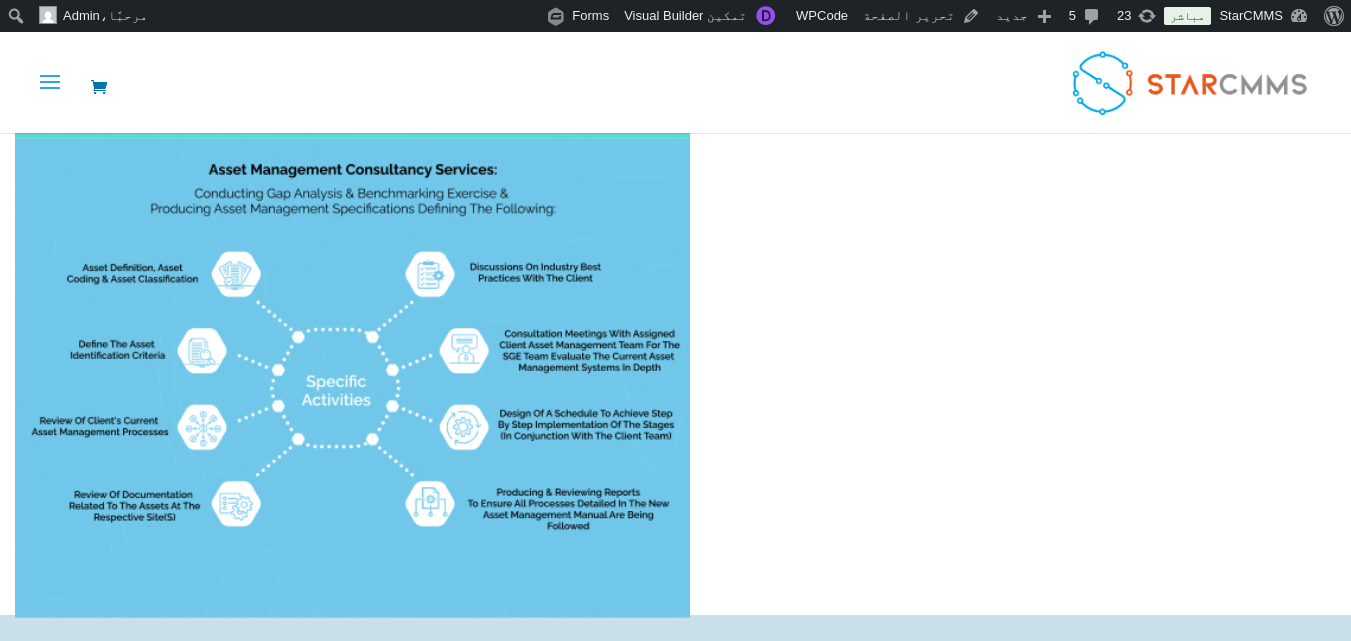 drag, startPoint x: 1222, startPoint y: 218, endPoint x: 812, endPoint y: 221, distance: 410.011 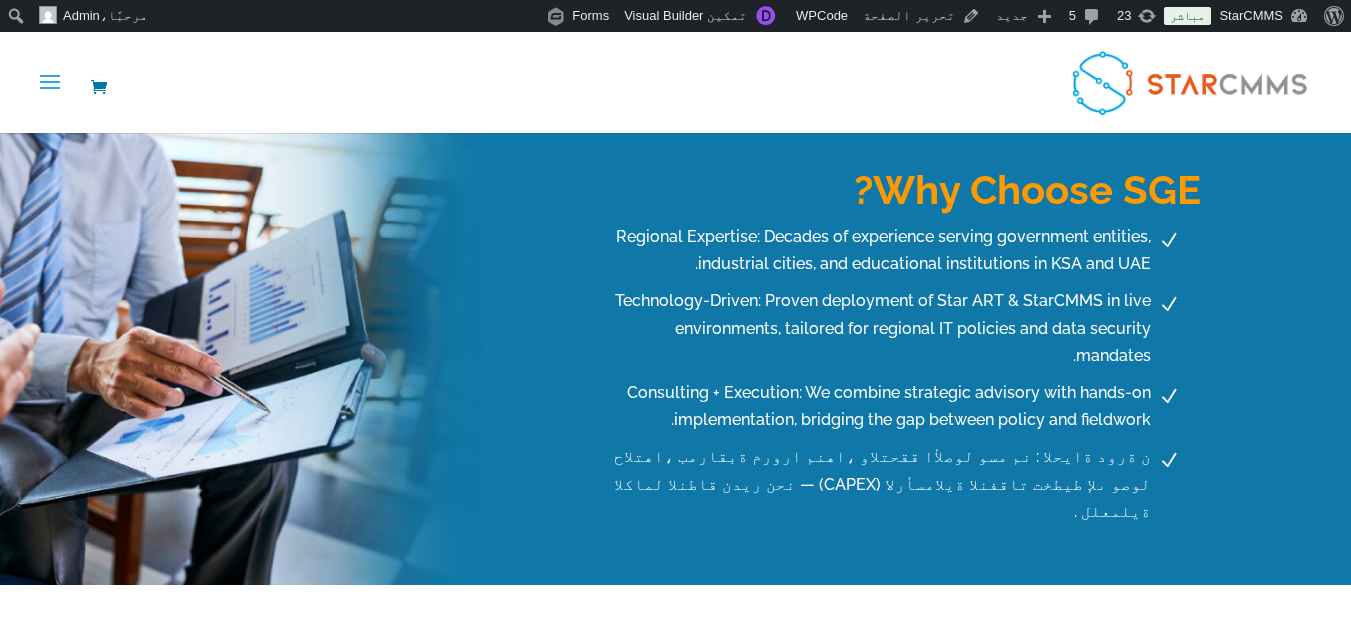scroll, scrollTop: 978, scrollLeft: 0, axis: vertical 